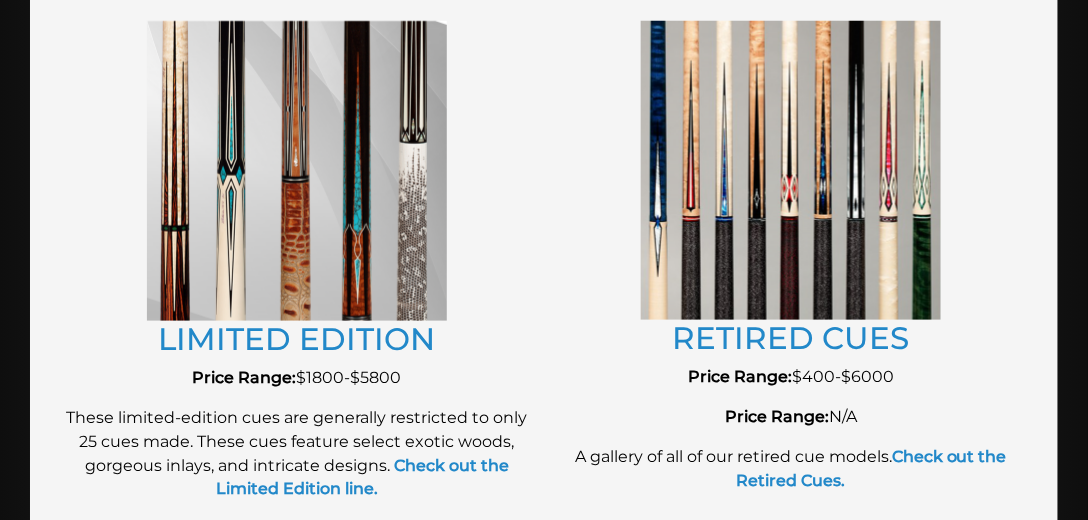 scroll, scrollTop: 2457, scrollLeft: 0, axis: vertical 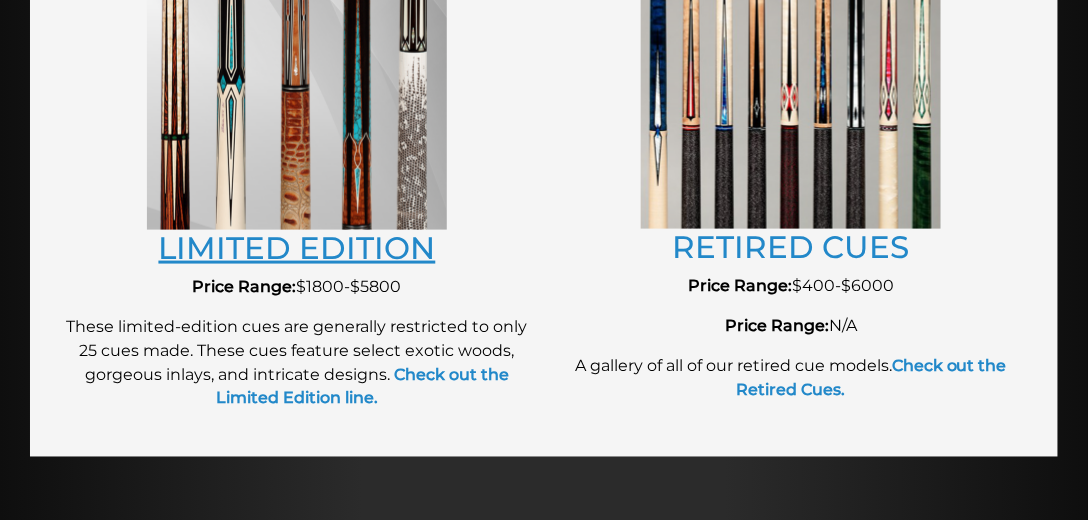 click on "LIMITED EDITION" at bounding box center [297, 248] 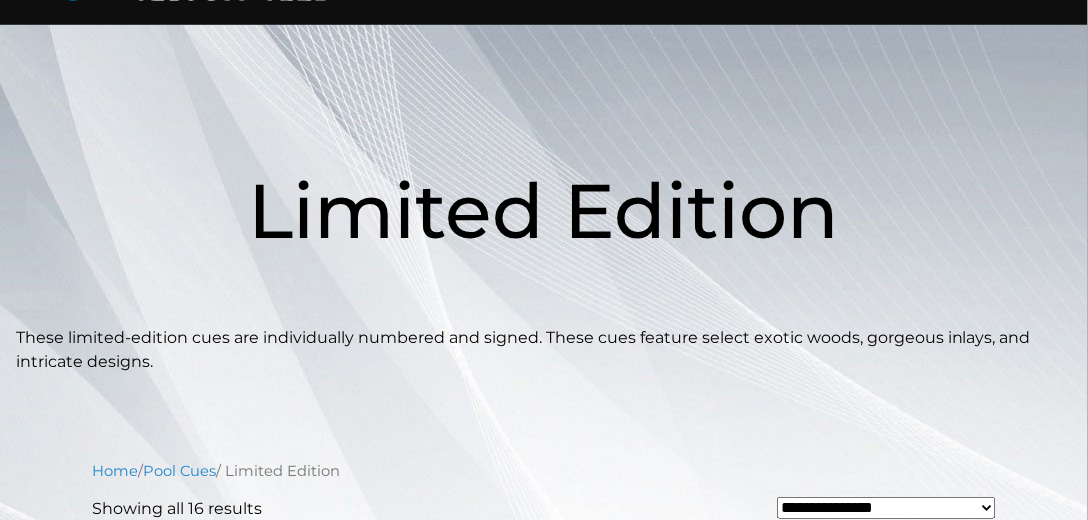 scroll, scrollTop: 0, scrollLeft: 0, axis: both 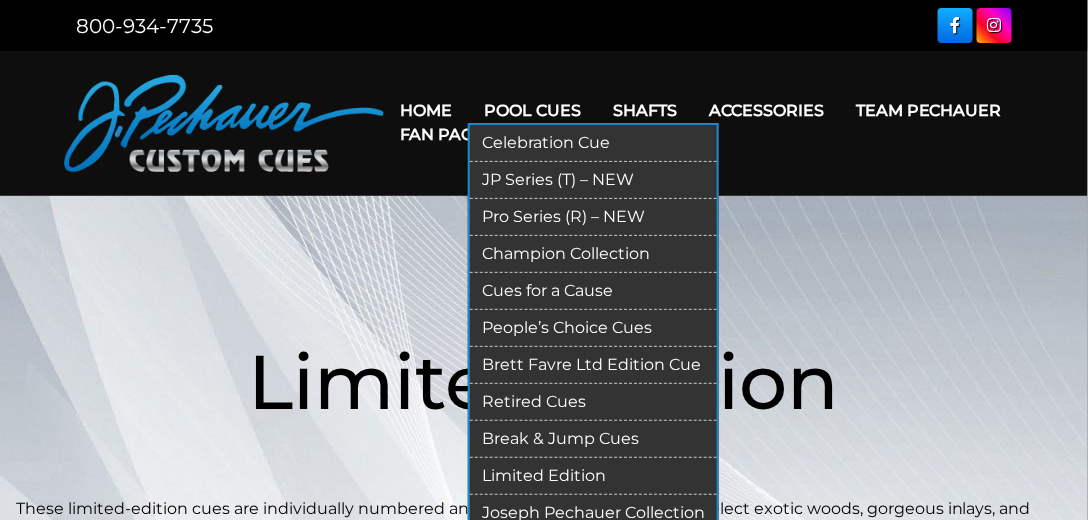 click on "Pro Series (R) – NEW" at bounding box center [593, 217] 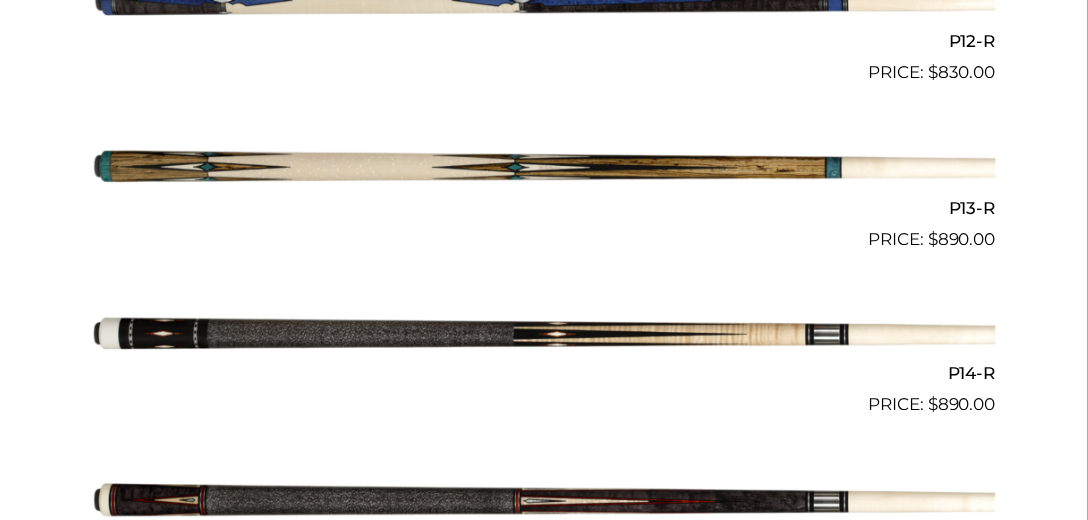 scroll, scrollTop: 2571, scrollLeft: 0, axis: vertical 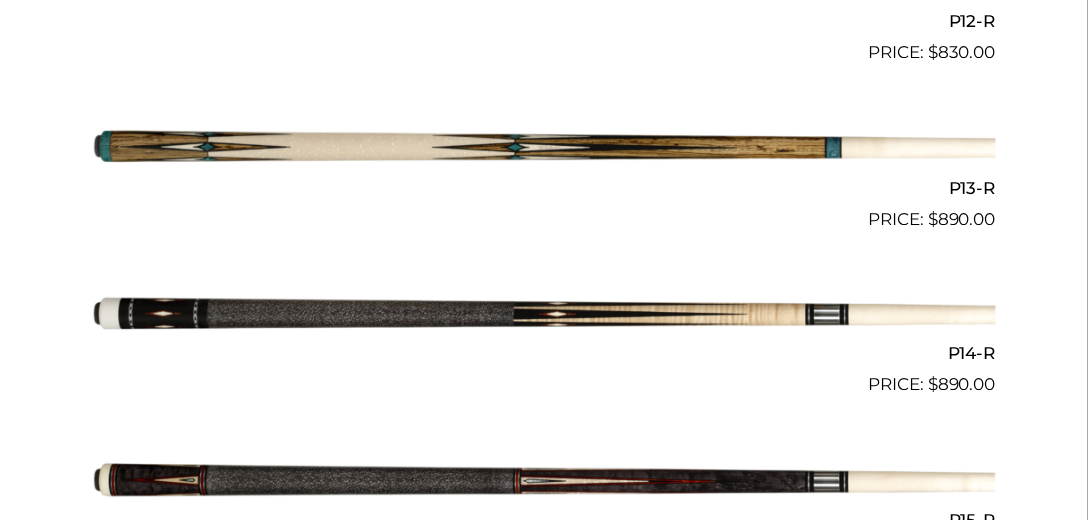 click at bounding box center [544, 149] 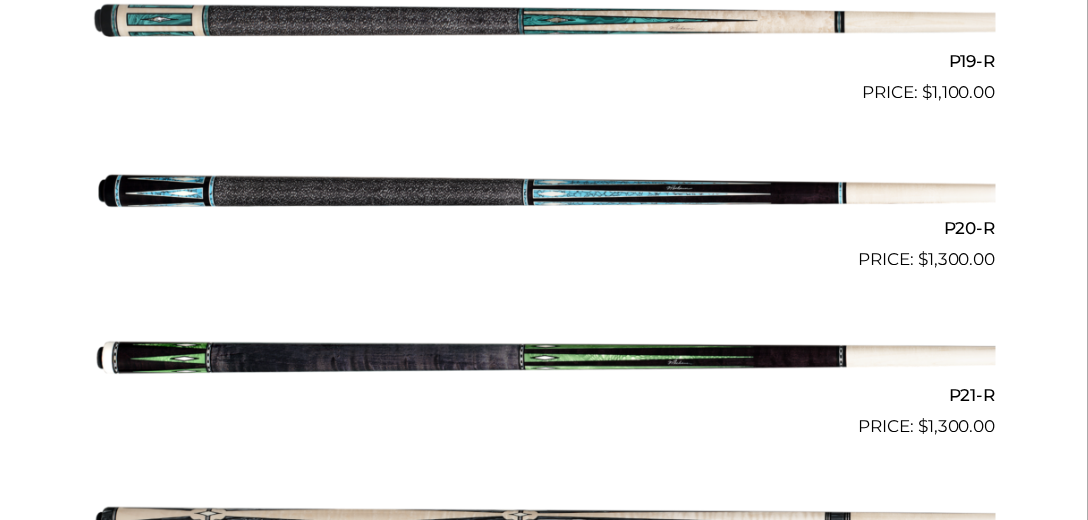 scroll, scrollTop: 3714, scrollLeft: 0, axis: vertical 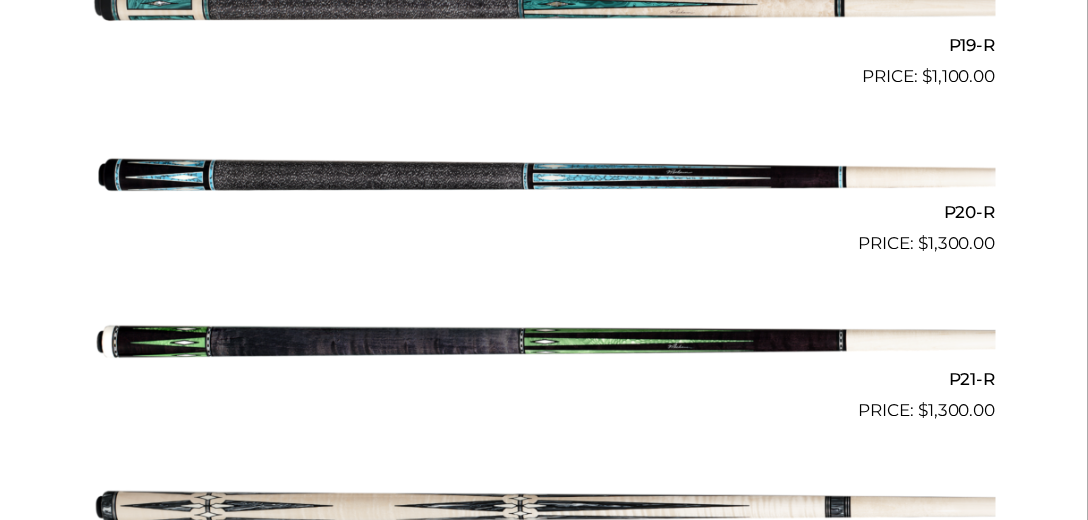 click at bounding box center [544, 173] 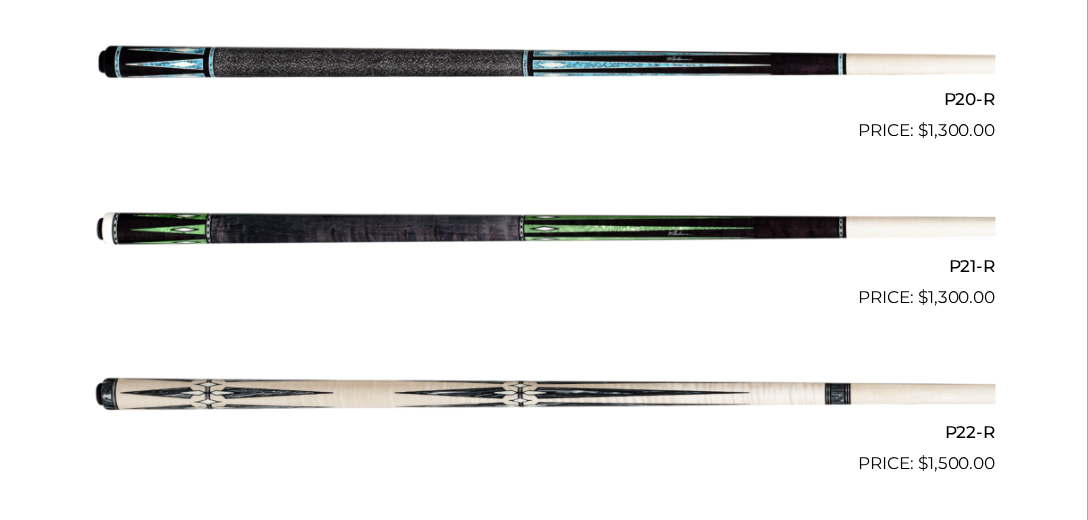 scroll, scrollTop: 3828, scrollLeft: 0, axis: vertical 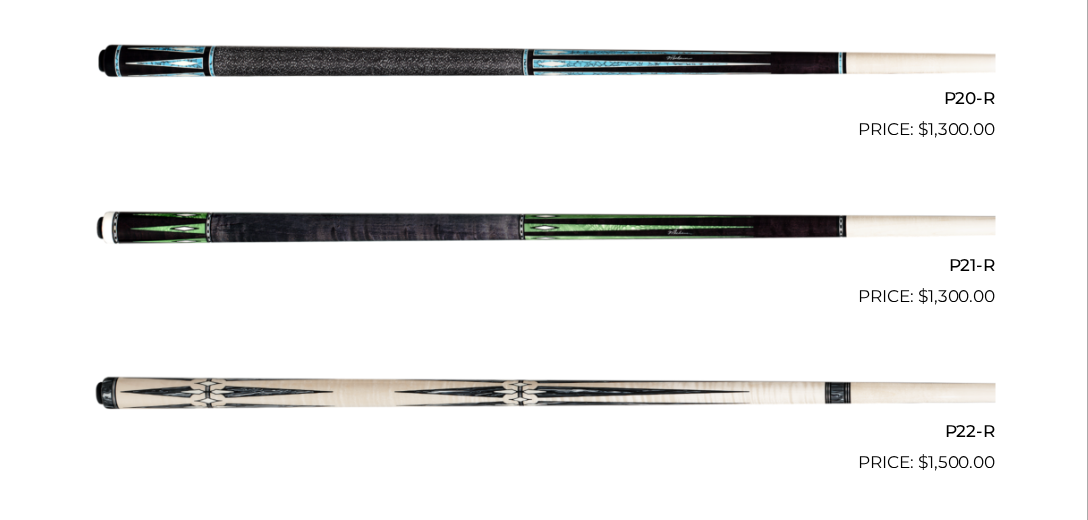 click at bounding box center [544, 226] 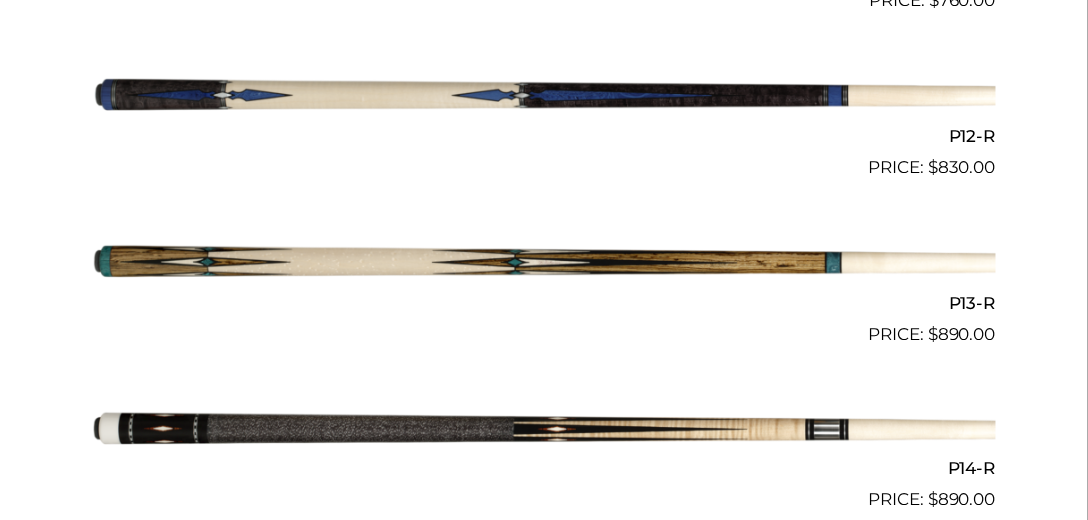 scroll, scrollTop: 2457, scrollLeft: 0, axis: vertical 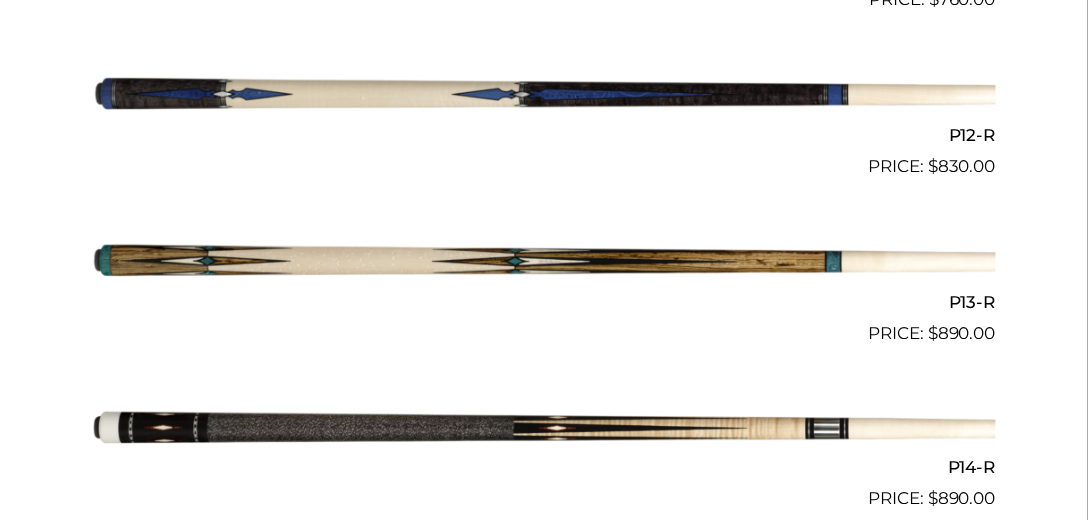 click at bounding box center [544, 263] 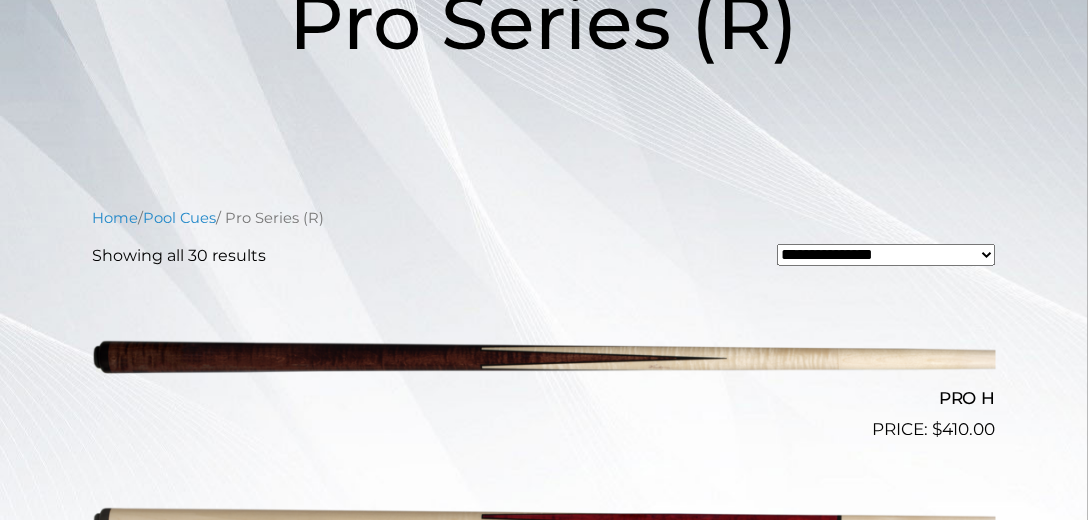 scroll, scrollTop: 57, scrollLeft: 0, axis: vertical 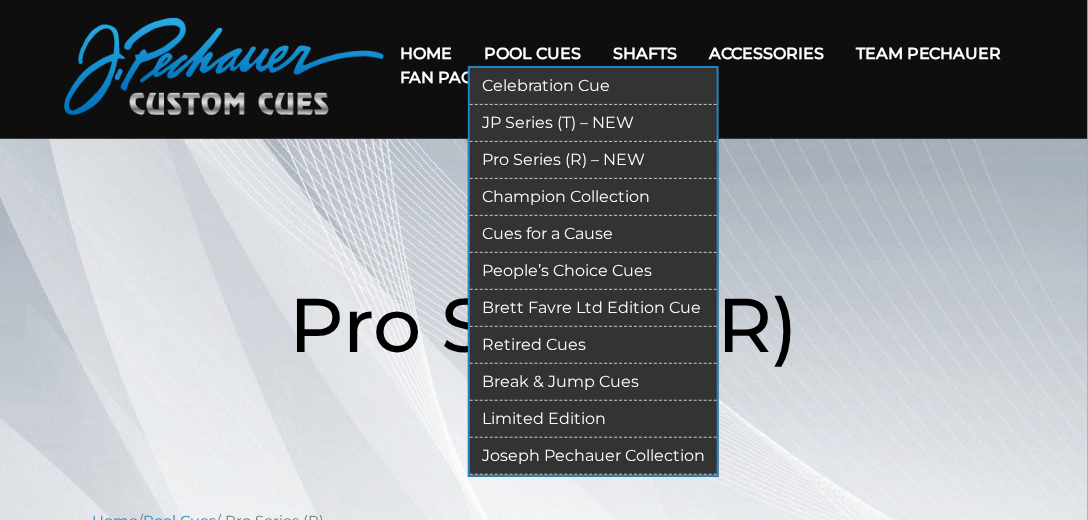 click on "Break & Jump Cues" at bounding box center (593, 382) 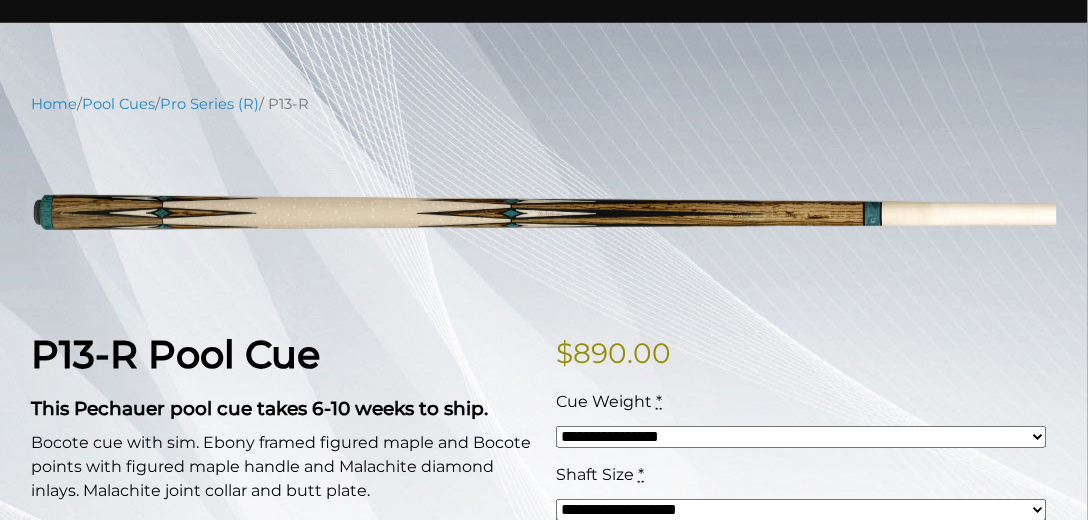scroll, scrollTop: 0, scrollLeft: 0, axis: both 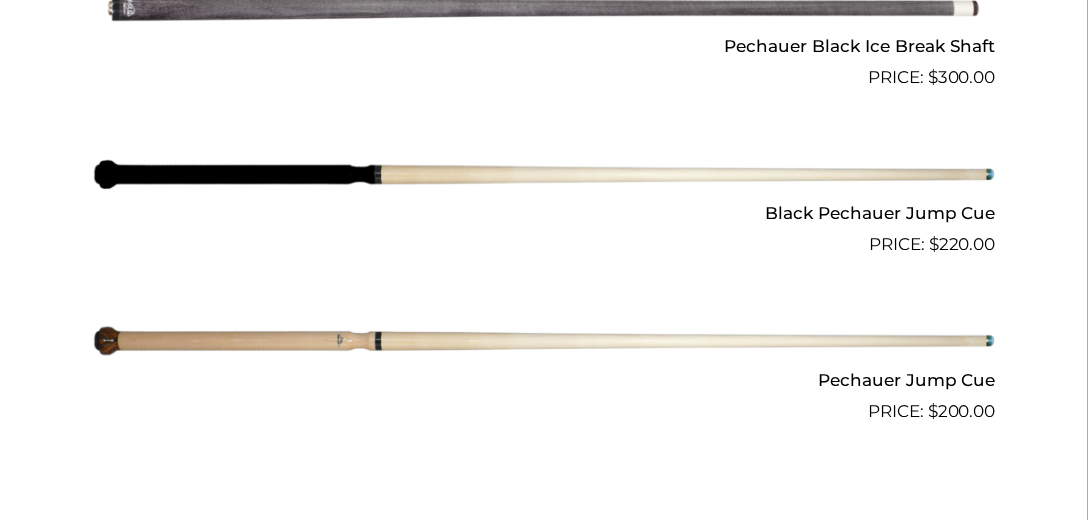 click at bounding box center (544, 174) 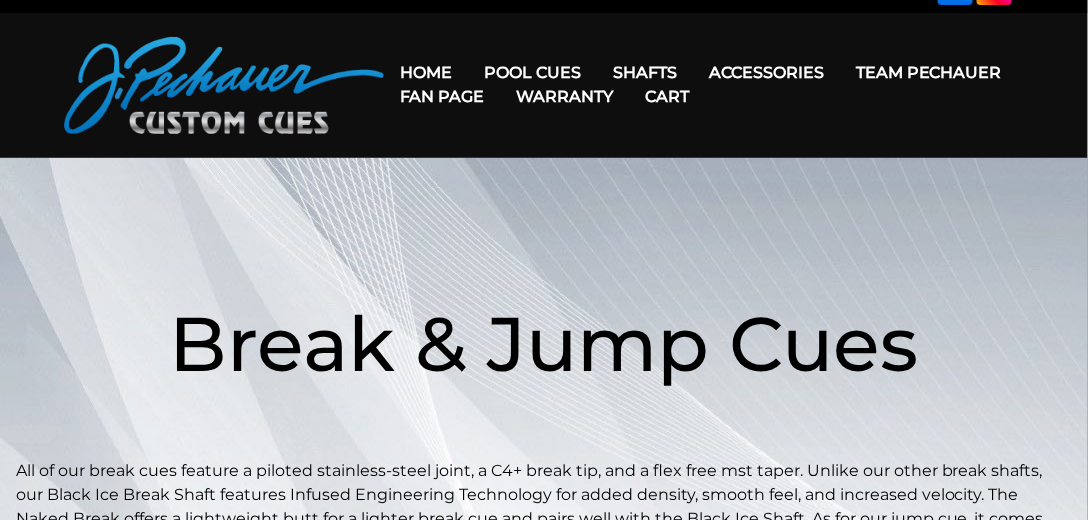 scroll, scrollTop: 0, scrollLeft: 0, axis: both 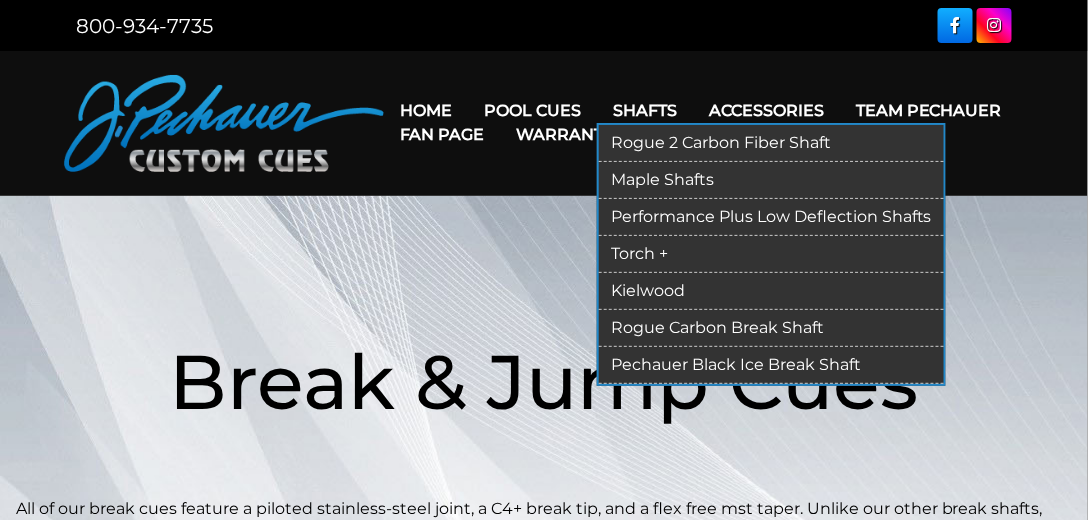 click on "Torch +" at bounding box center (771, 254) 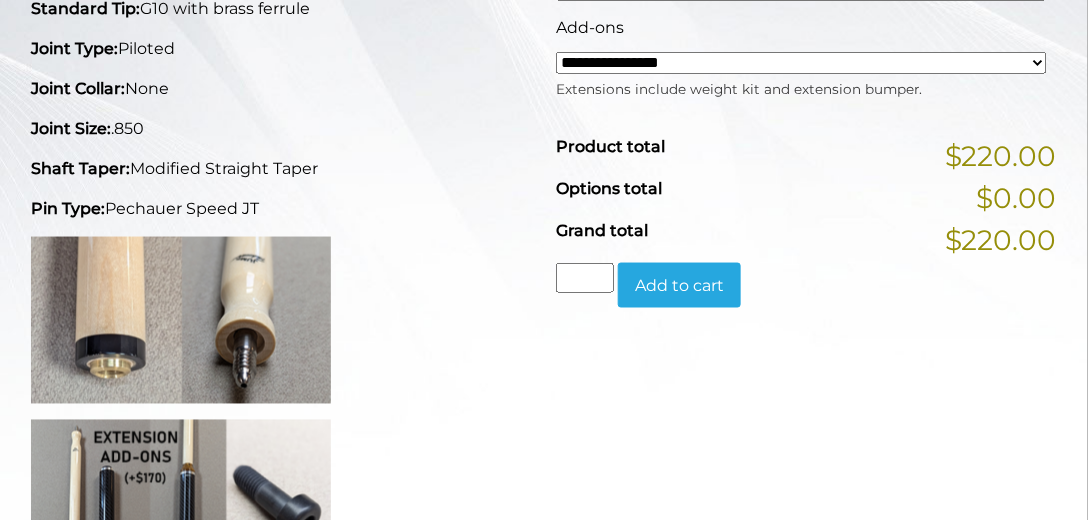 scroll, scrollTop: 457, scrollLeft: 0, axis: vertical 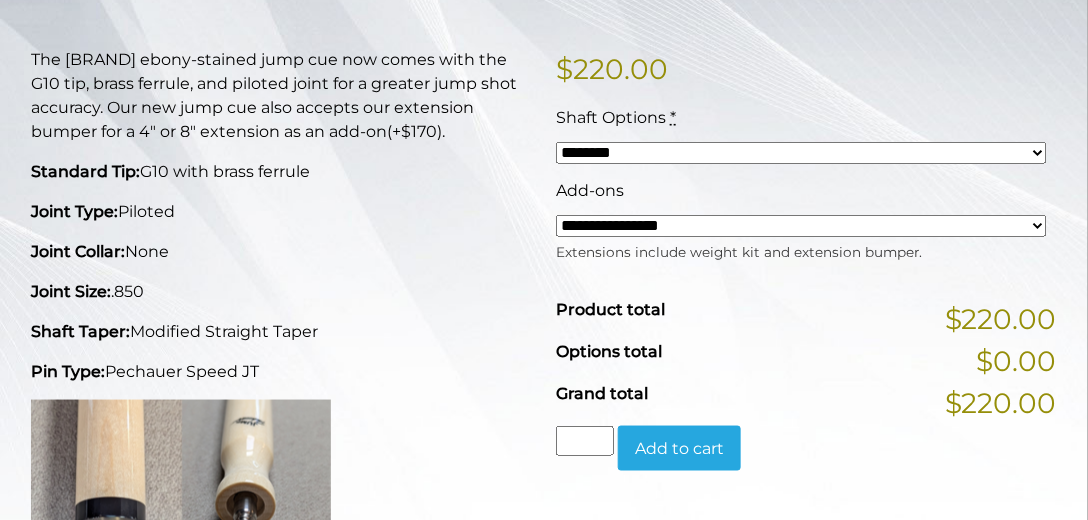 click on "**********" at bounding box center (801, 226) 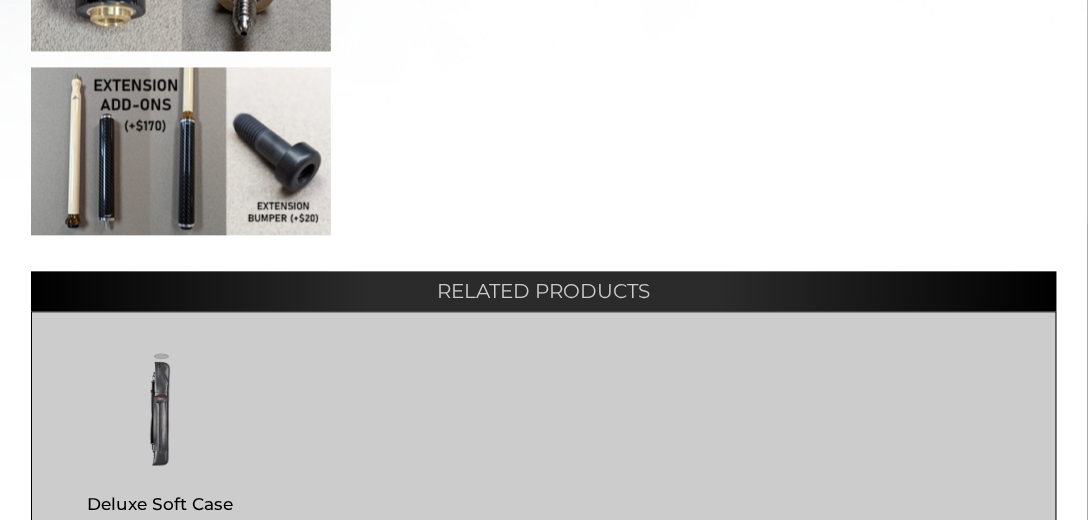 scroll, scrollTop: 748, scrollLeft: 0, axis: vertical 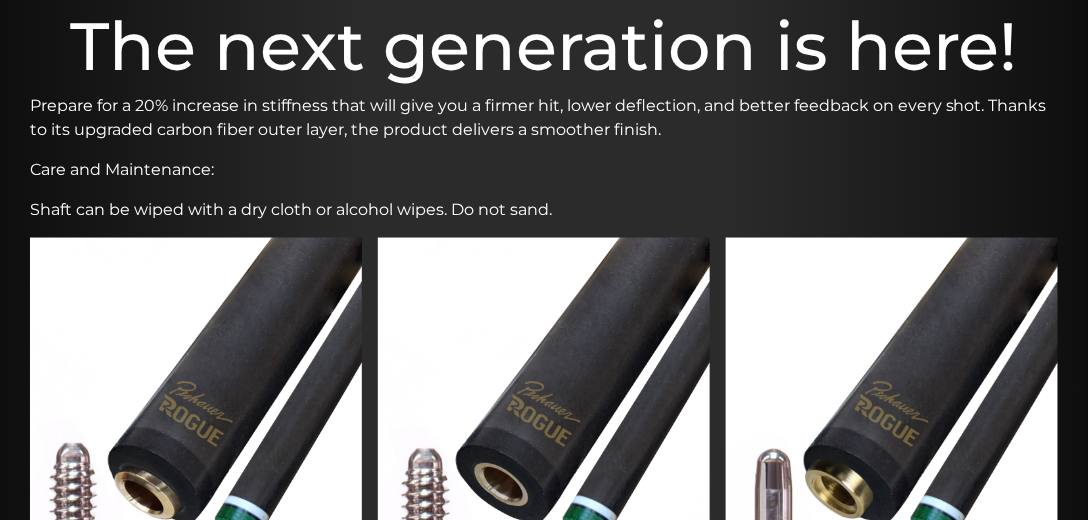 click on "The next generation is here!
Prepare for a 20% increase in stiffness that will give you a firmer hit, lower deflection, and better feedback on every shot. Thanks to its upgraded carbon fiber outer layer, the product delivers a smoother finish.
Care and Maintenance:
Shaft can be wiped with a dry cloth or alcohol wipes. Do not sand.
Pechauer Piloted Rogue 2 Carbon Shaft (Pro Series and JP-T Series)
$ 510.00
Pechauer Flat Face Rogue 2 Carbon Shaft (JP Series Prior to 2025)
$ 510.00
Uniloc Rogue 2 Carbon Shaft
$ 510.00
Radial Rogue 2 Carbon Shaft
$ 510.00
5/16 x 14 Piloted Rogue 2 Carbon Shaft
$ 510.00
3/8 x 10 Rogue 2 Carbon Shaft
$ 510.00
$ 510.00" at bounding box center [544, 806] 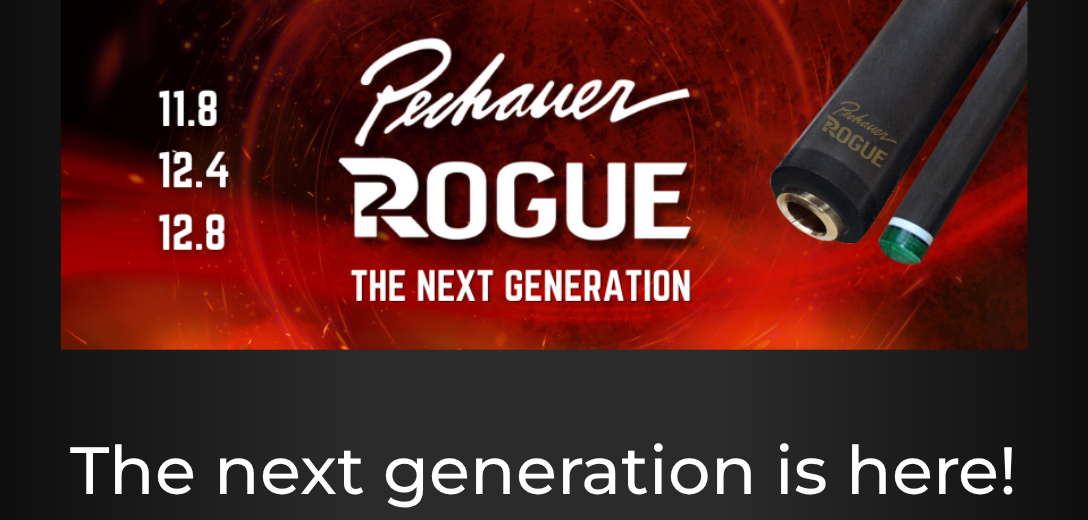 scroll, scrollTop: 13, scrollLeft: 0, axis: vertical 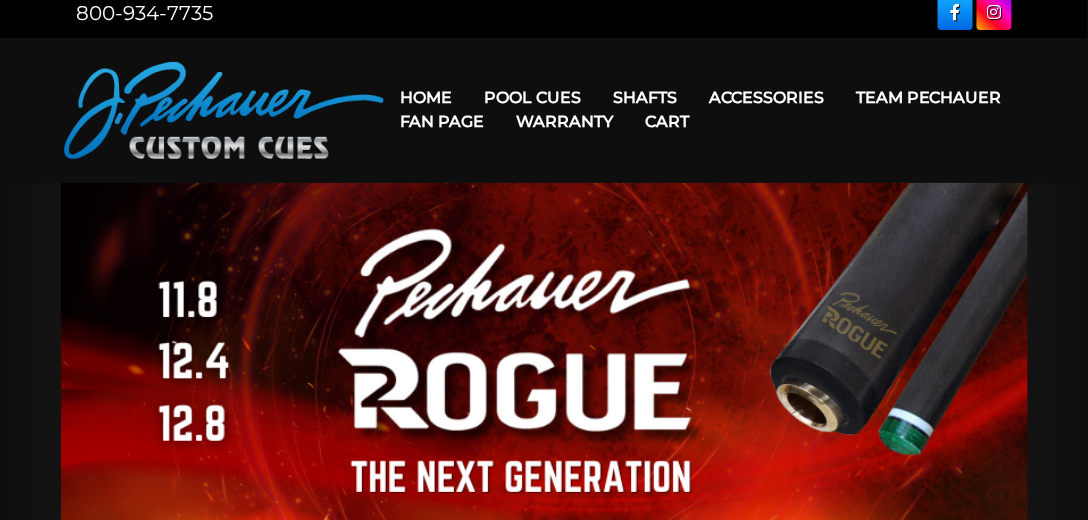 click on "Home
Pool Cues
Celebration Cue
JP Series (T) – NEW
Pro Series (R) – NEW
Champion Collection
Cues for a Cause
People’s Choice Cues
Brett Favre Ltd Edition Cue
Retired Cues
Break & Jump Cues
Limited Edition
Joseph Pechauer Collection
Shafts
Rogue 2 Carbon Fiber Shaft
Maple Shafts
Performance Plus Low Deflection Shafts
Torch +
Kielwood
Rogue Carbon Break Shaft
Pechauer Black Ice Break Shaft
Accessories
Extensions
Joint Protectors
Gloves
Cases
Pechauer Towel
Weight Screw System
Leather & Exotic Wraps
A Pool Lesson DVD
Pechauer Tips
Apparel
Team Pechauer
Fan Page
Warranty
Cart" at bounding box center (704, 110) 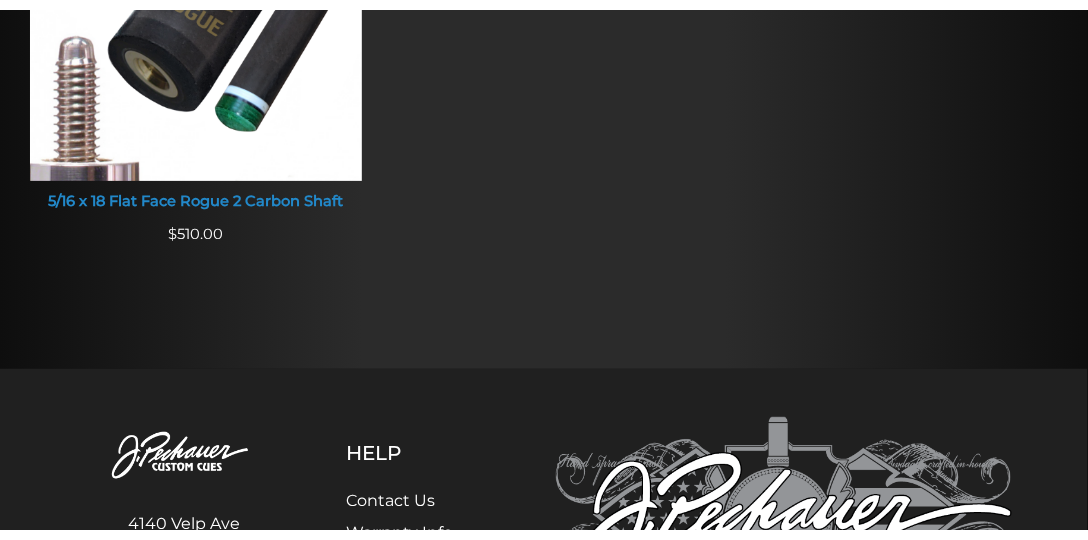 scroll, scrollTop: 2184, scrollLeft: 0, axis: vertical 